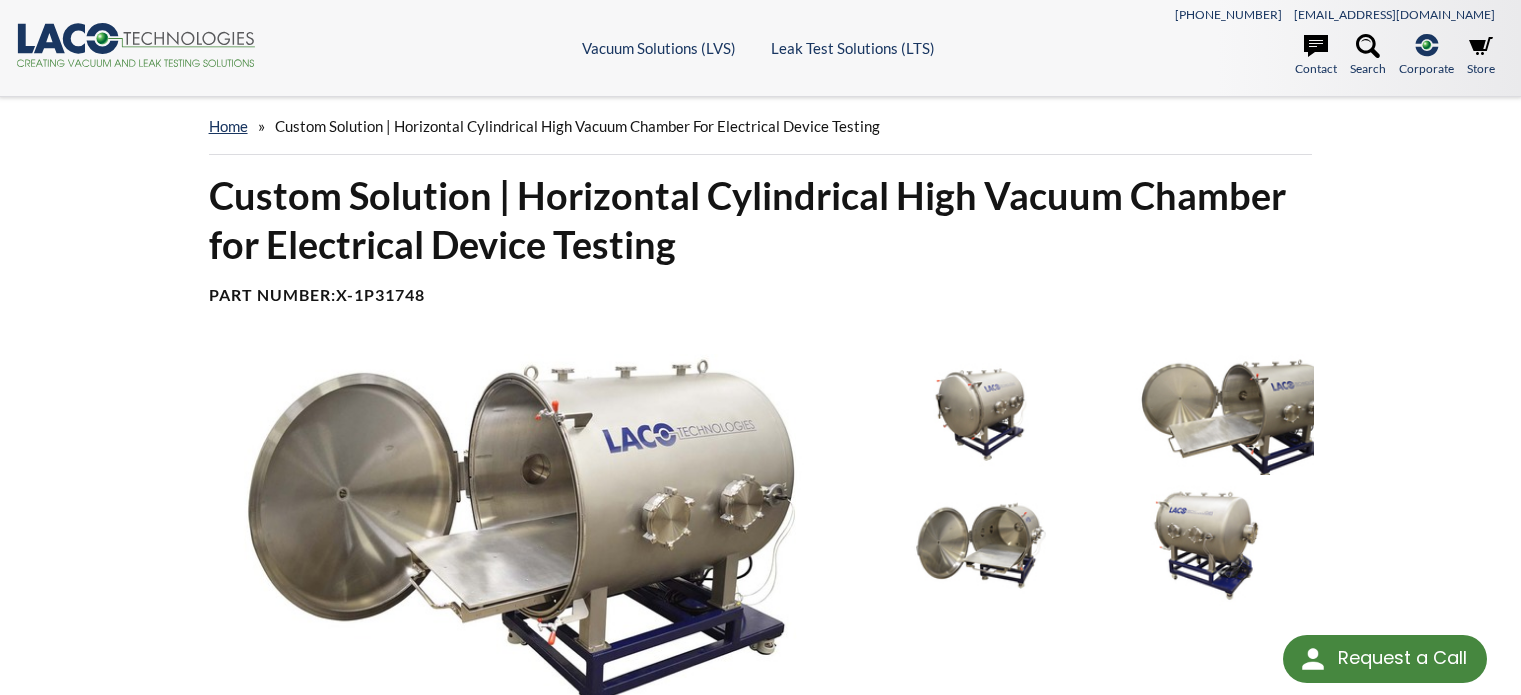 scroll, scrollTop: 0, scrollLeft: 0, axis: both 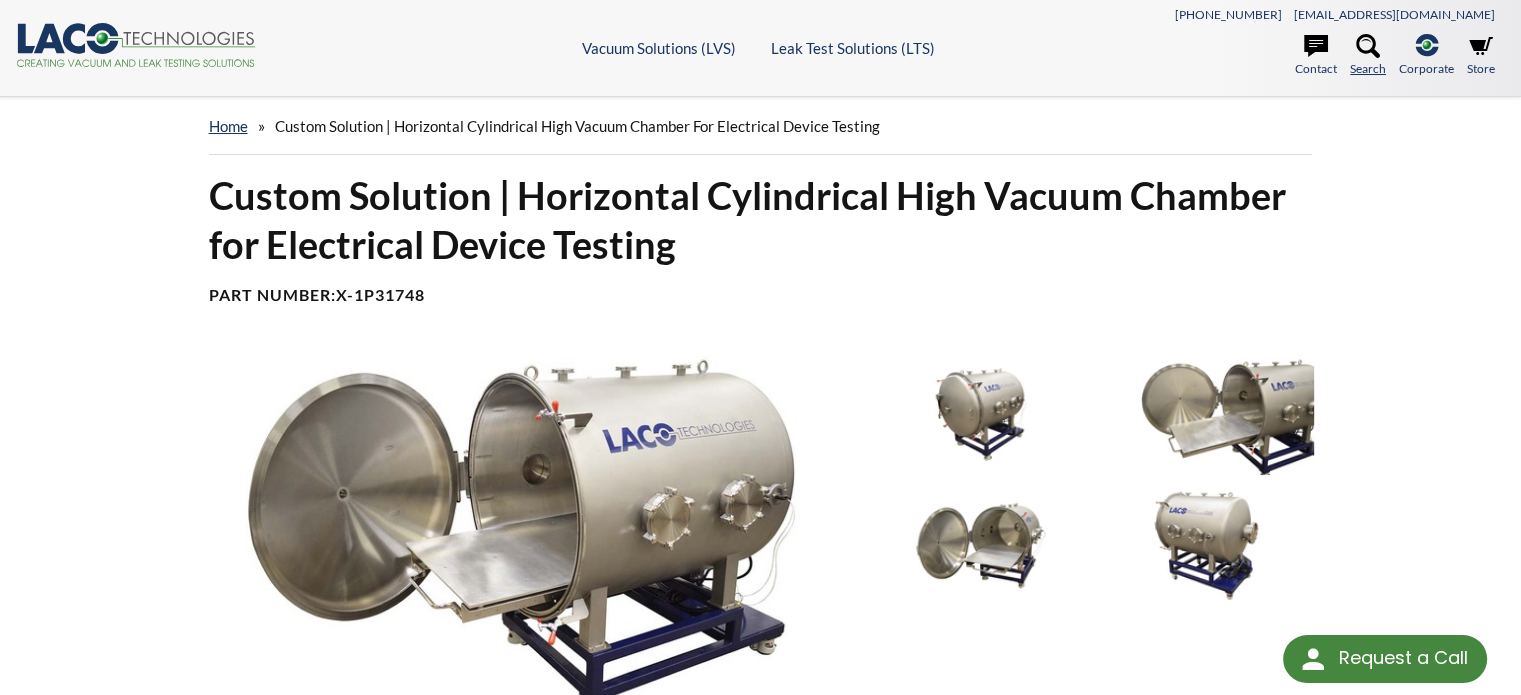 click 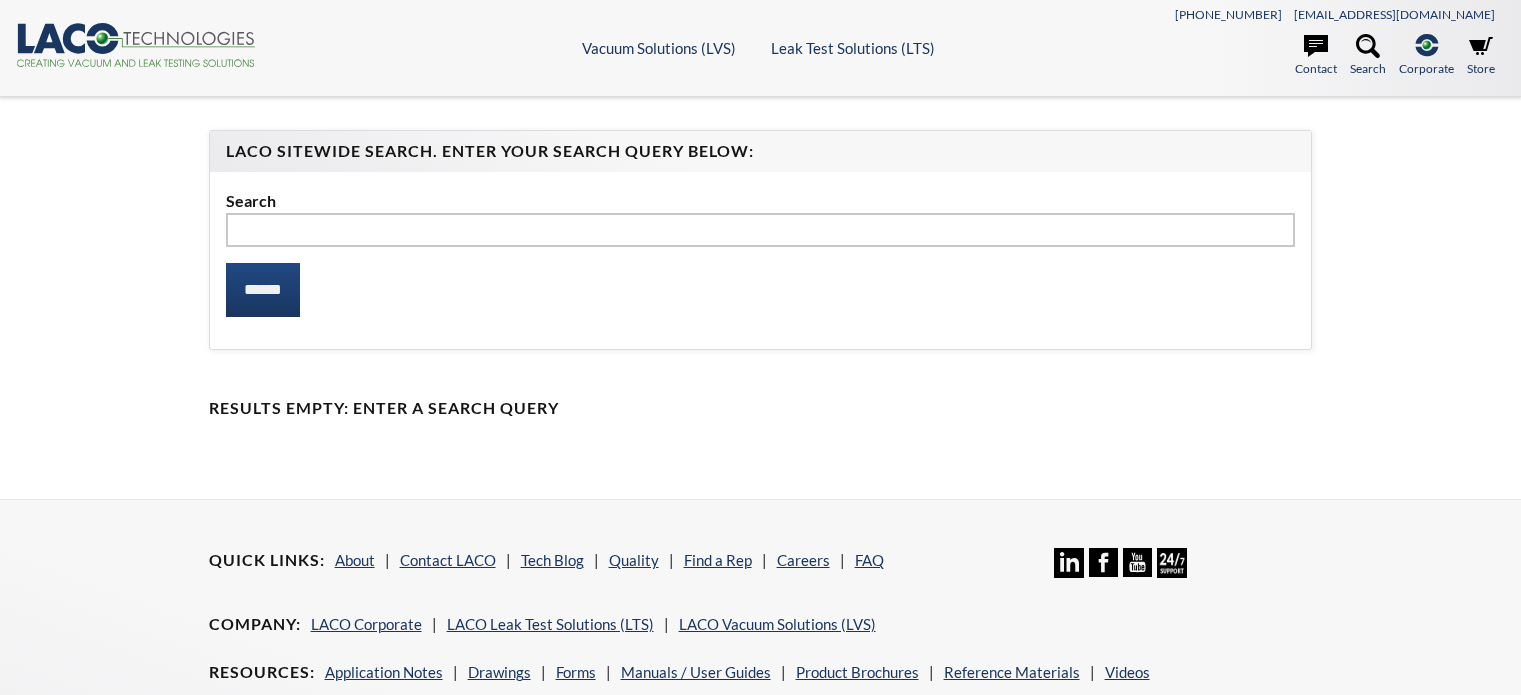 scroll, scrollTop: 0, scrollLeft: 0, axis: both 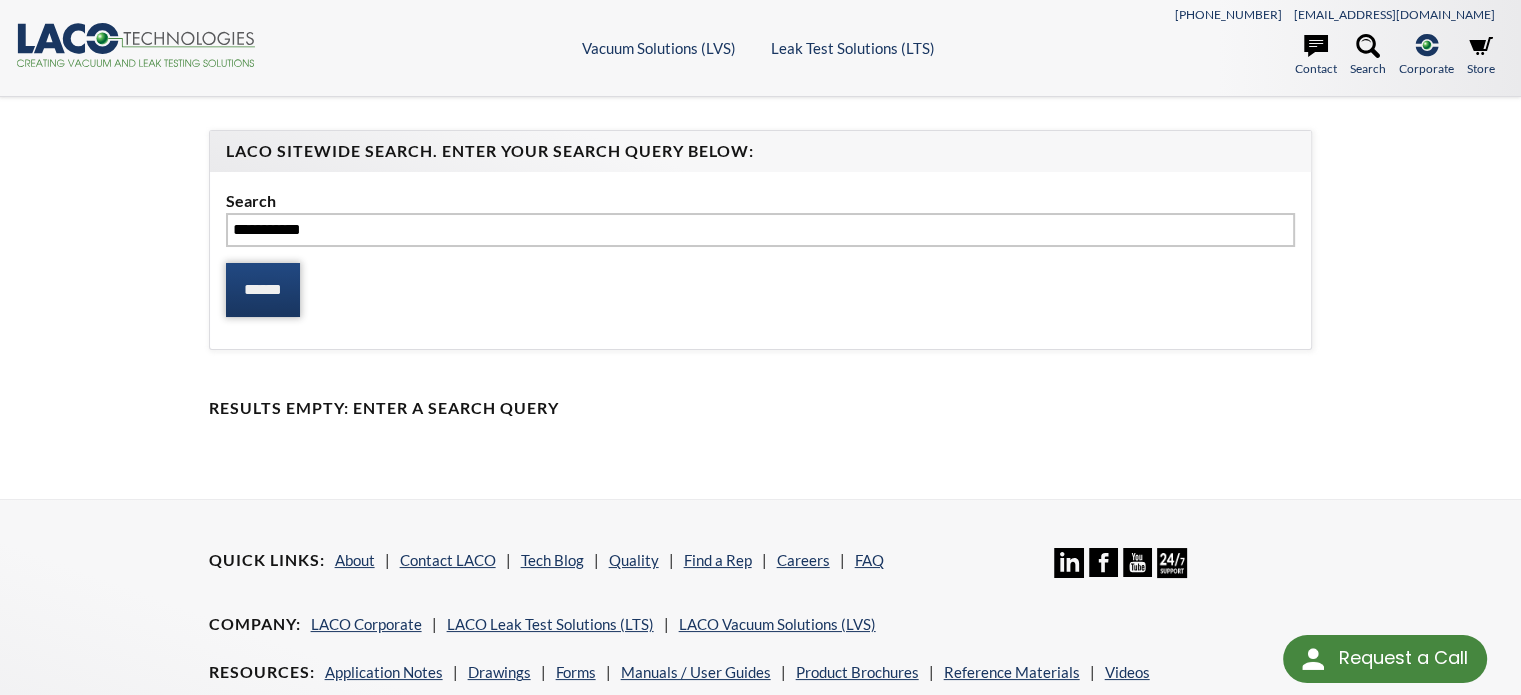 type on "**********" 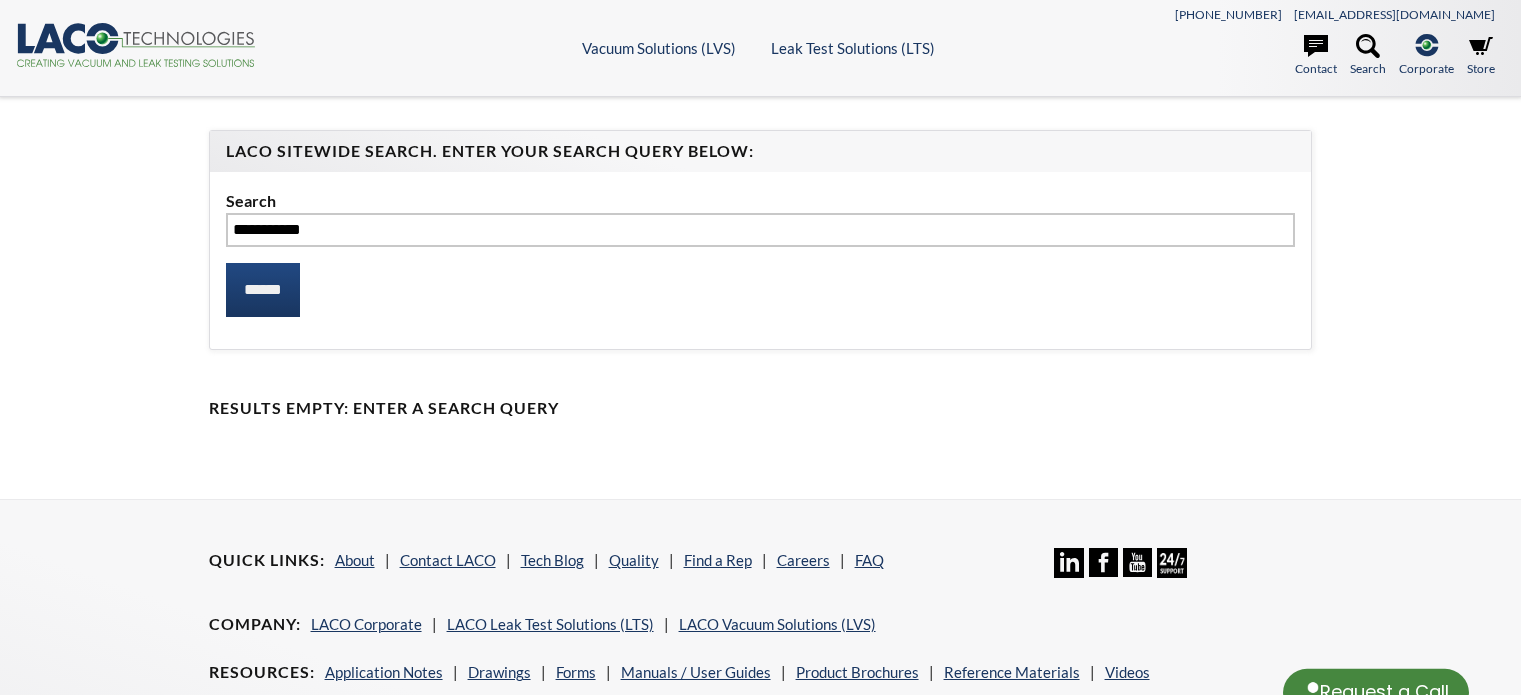 scroll, scrollTop: 0, scrollLeft: 0, axis: both 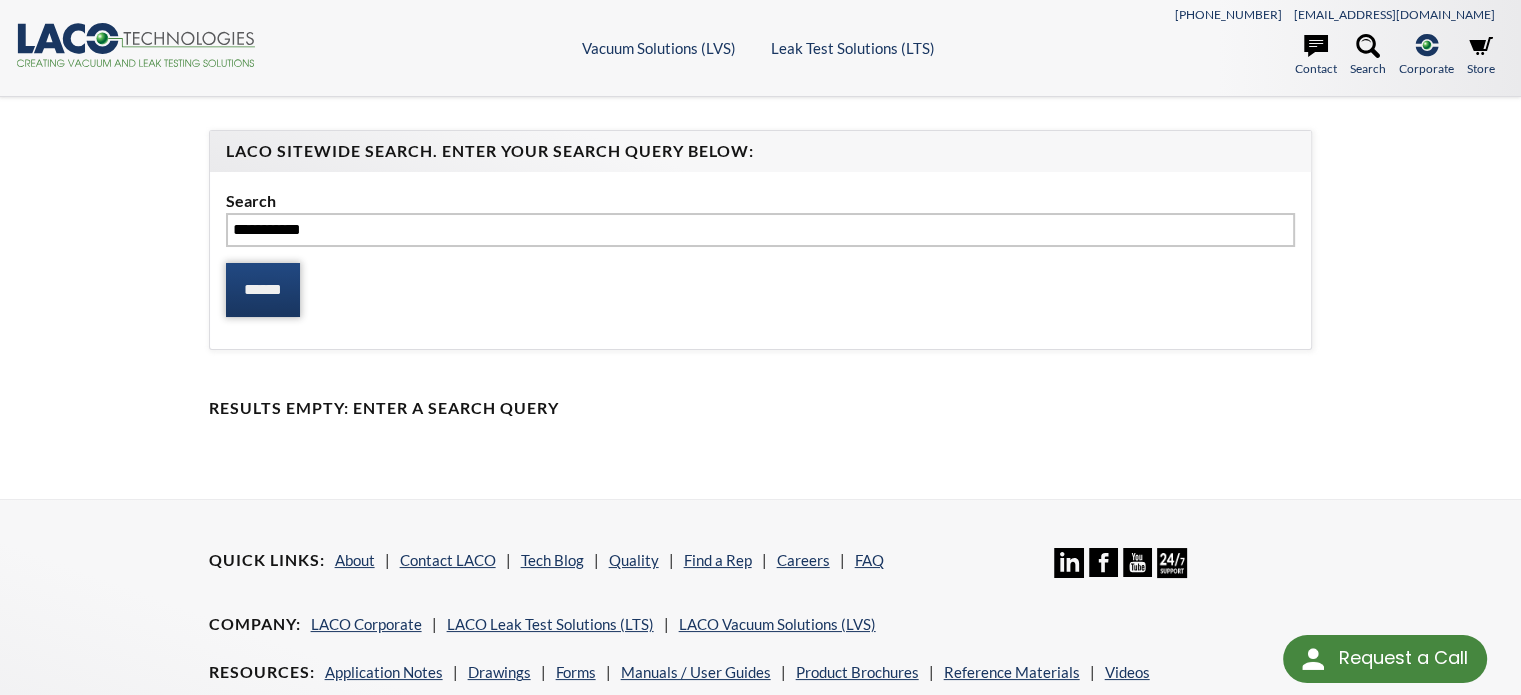 click on "******" at bounding box center [263, 290] 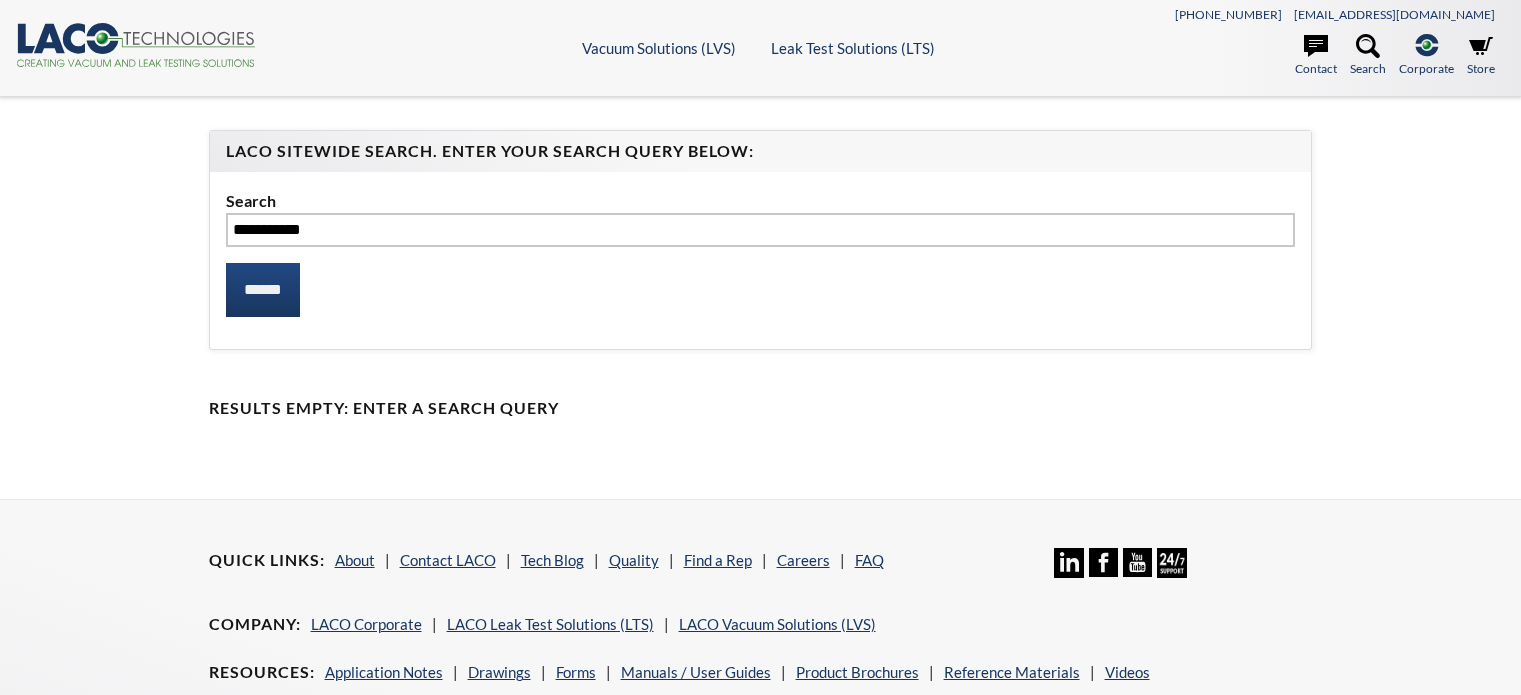 scroll, scrollTop: 0, scrollLeft: 0, axis: both 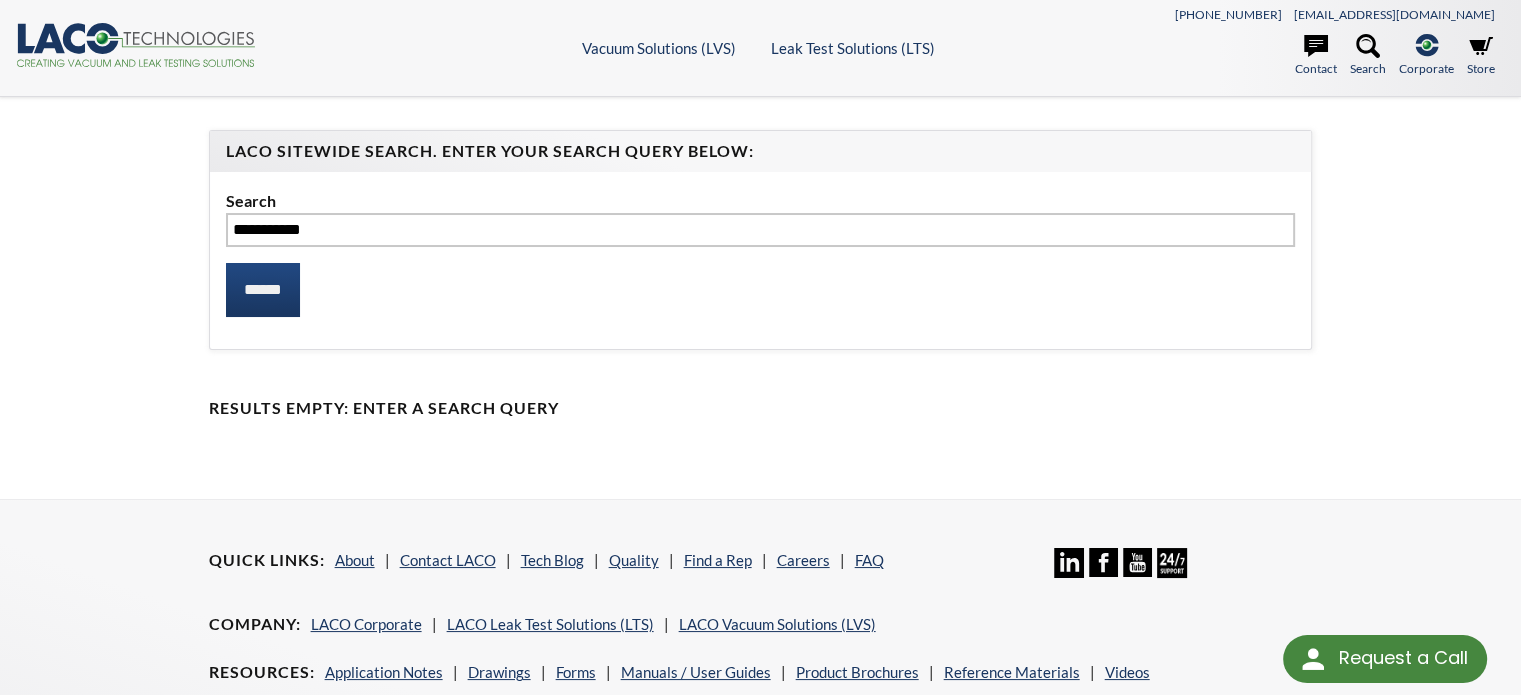 drag, startPoint x: 264, startPoint y: 228, endPoint x: 184, endPoint y: 229, distance: 80.00625 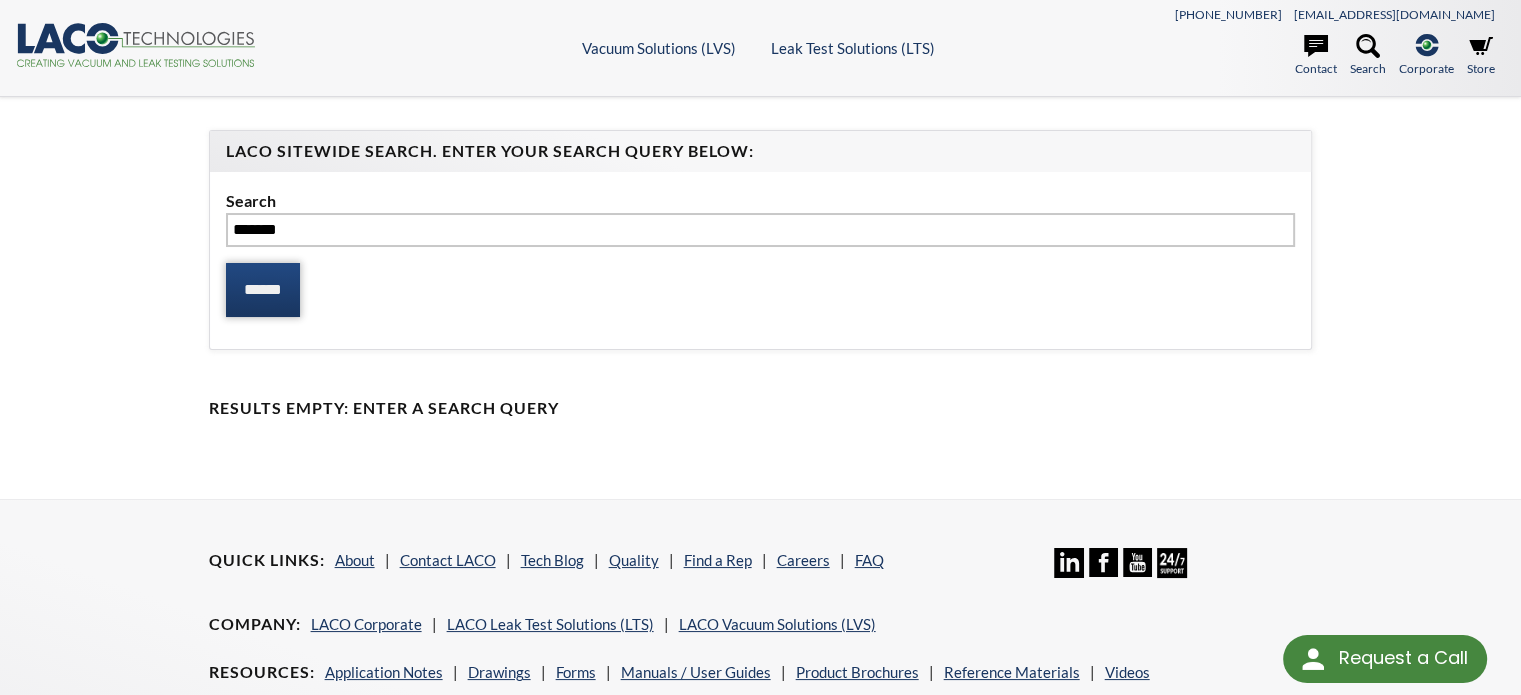 type on "*******" 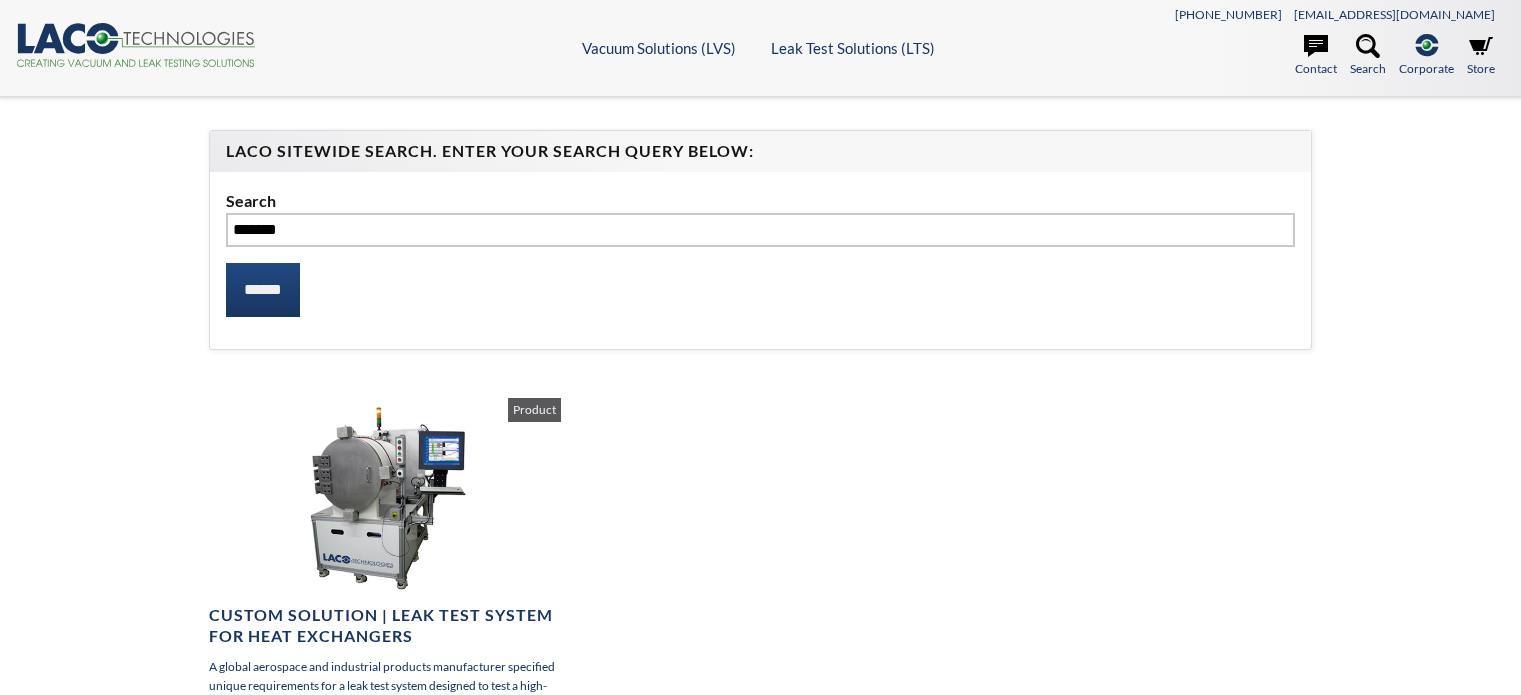 scroll, scrollTop: 0, scrollLeft: 0, axis: both 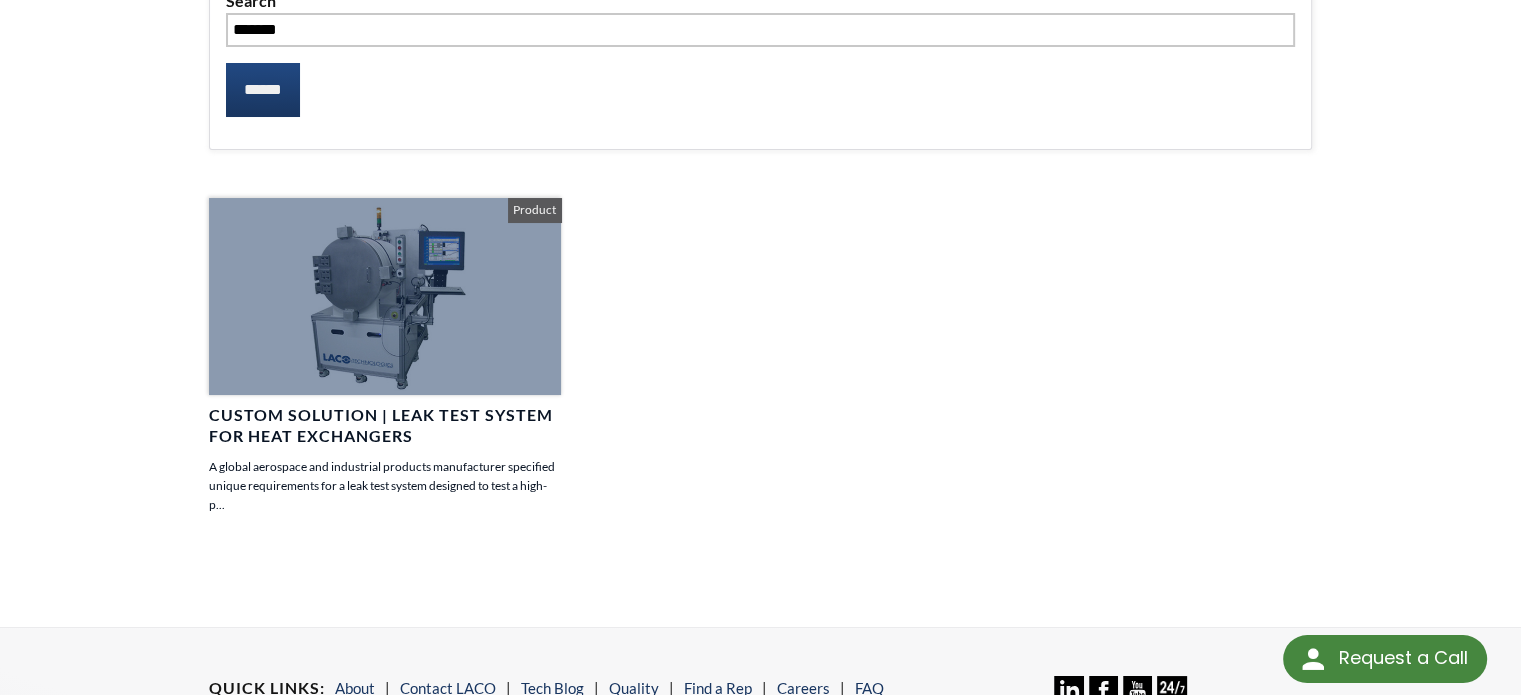 click at bounding box center (385, 297) 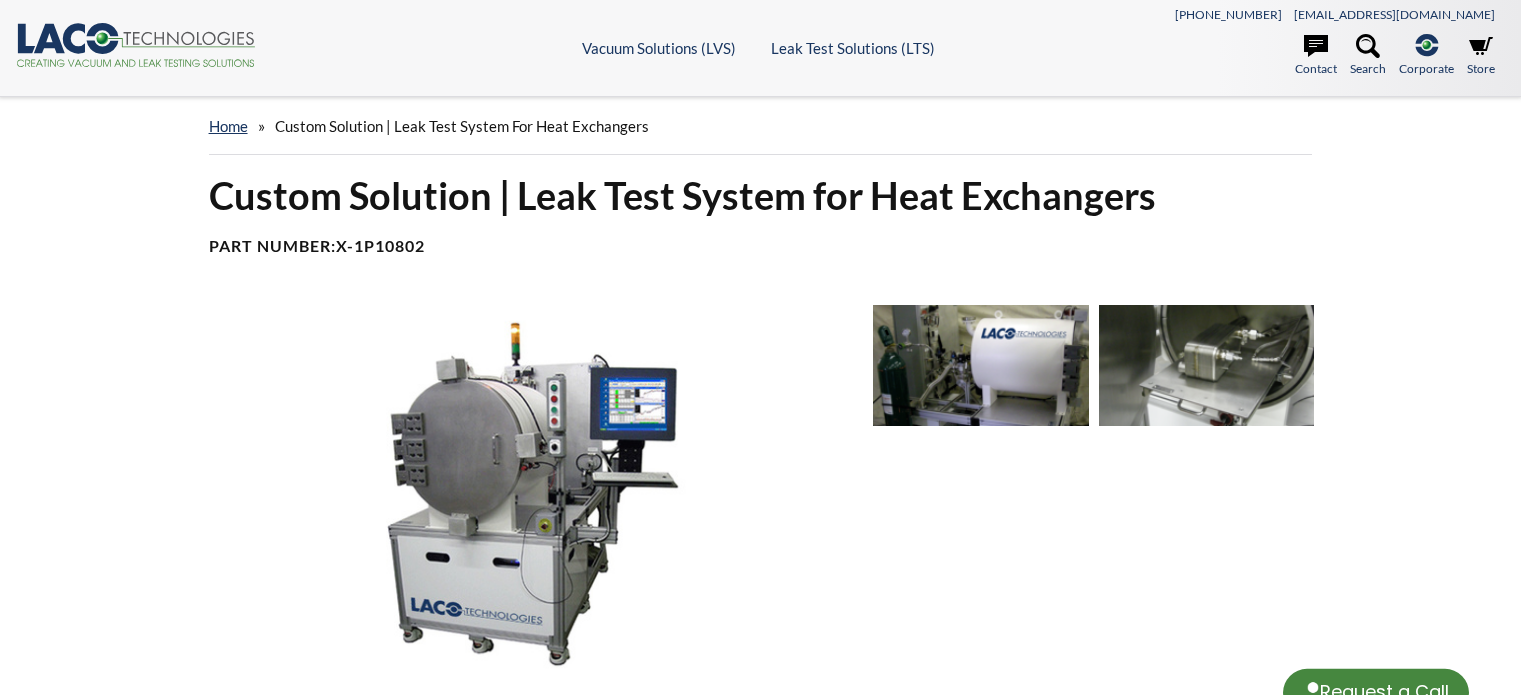 scroll, scrollTop: 0, scrollLeft: 0, axis: both 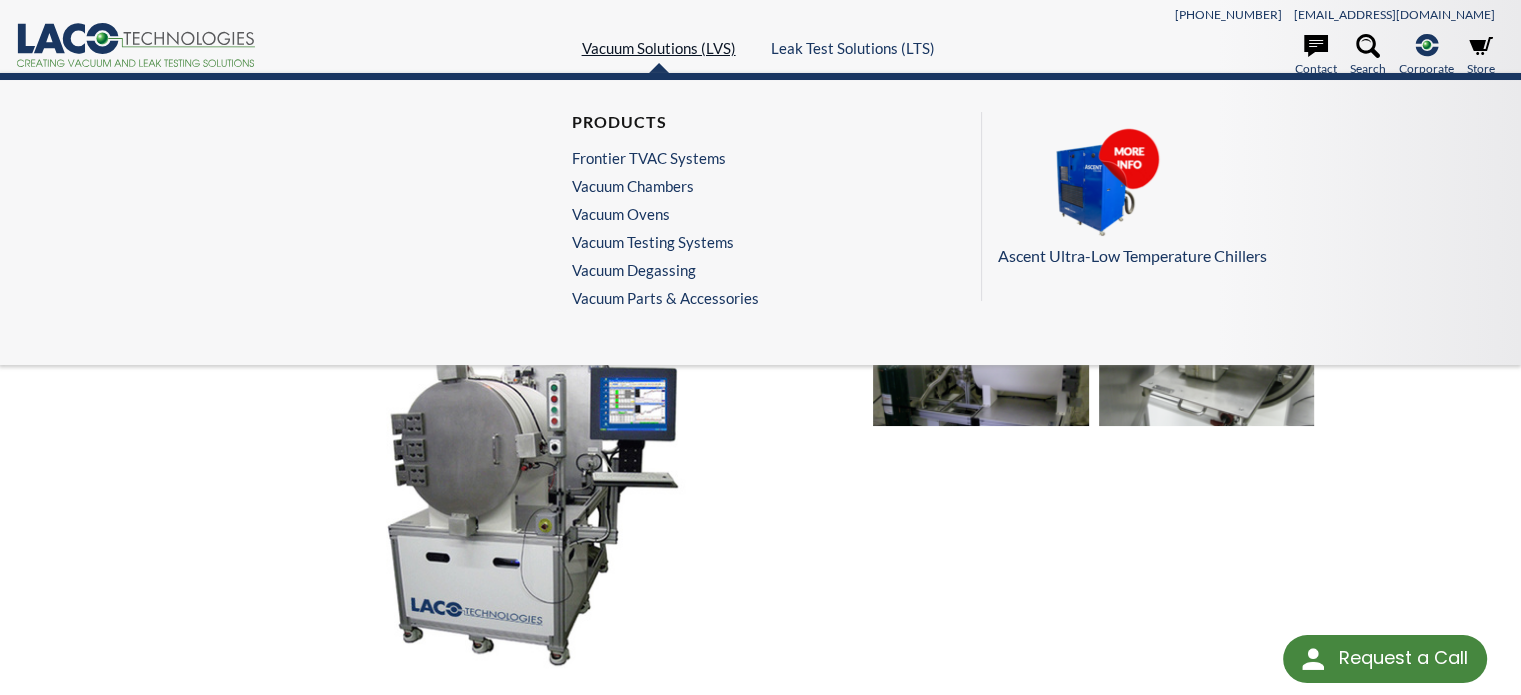 click on "Vacuum Solutions (LVS)" at bounding box center (659, 48) 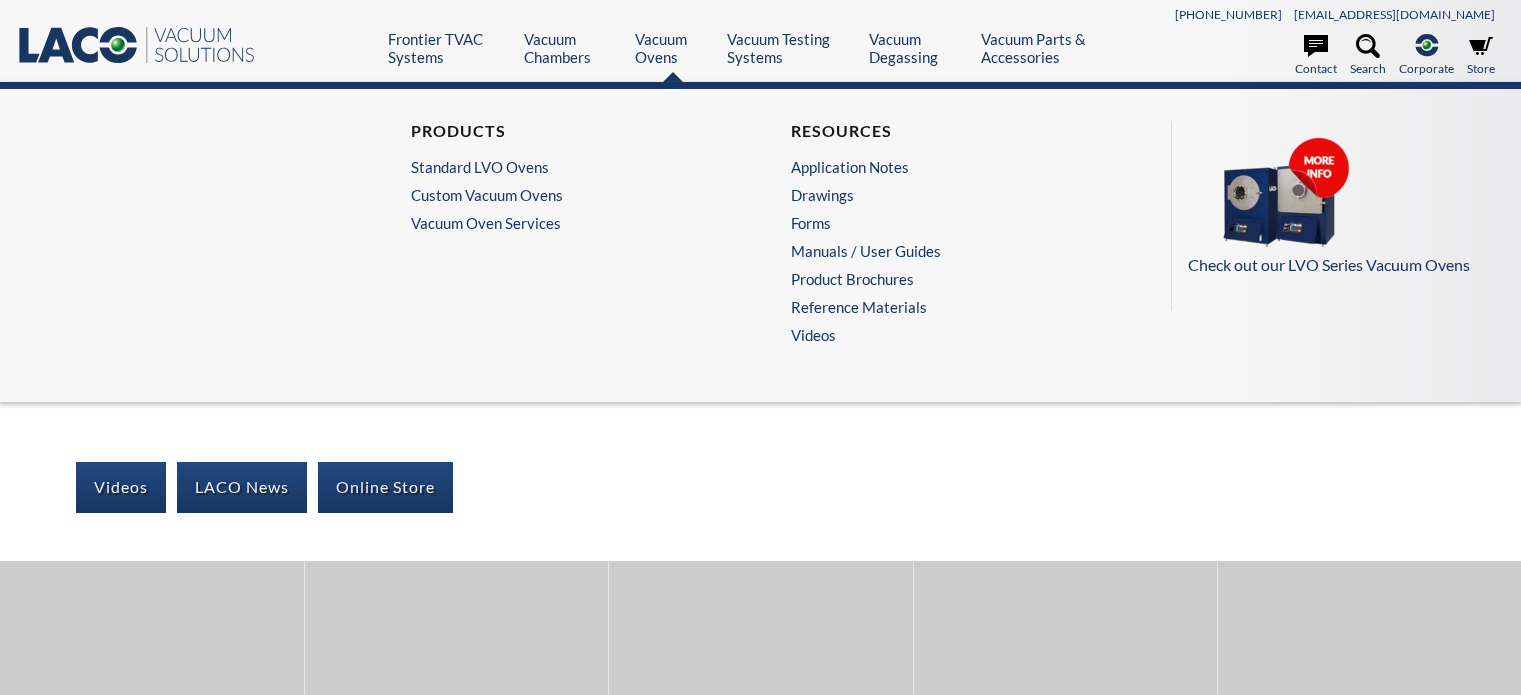scroll, scrollTop: 0, scrollLeft: 0, axis: both 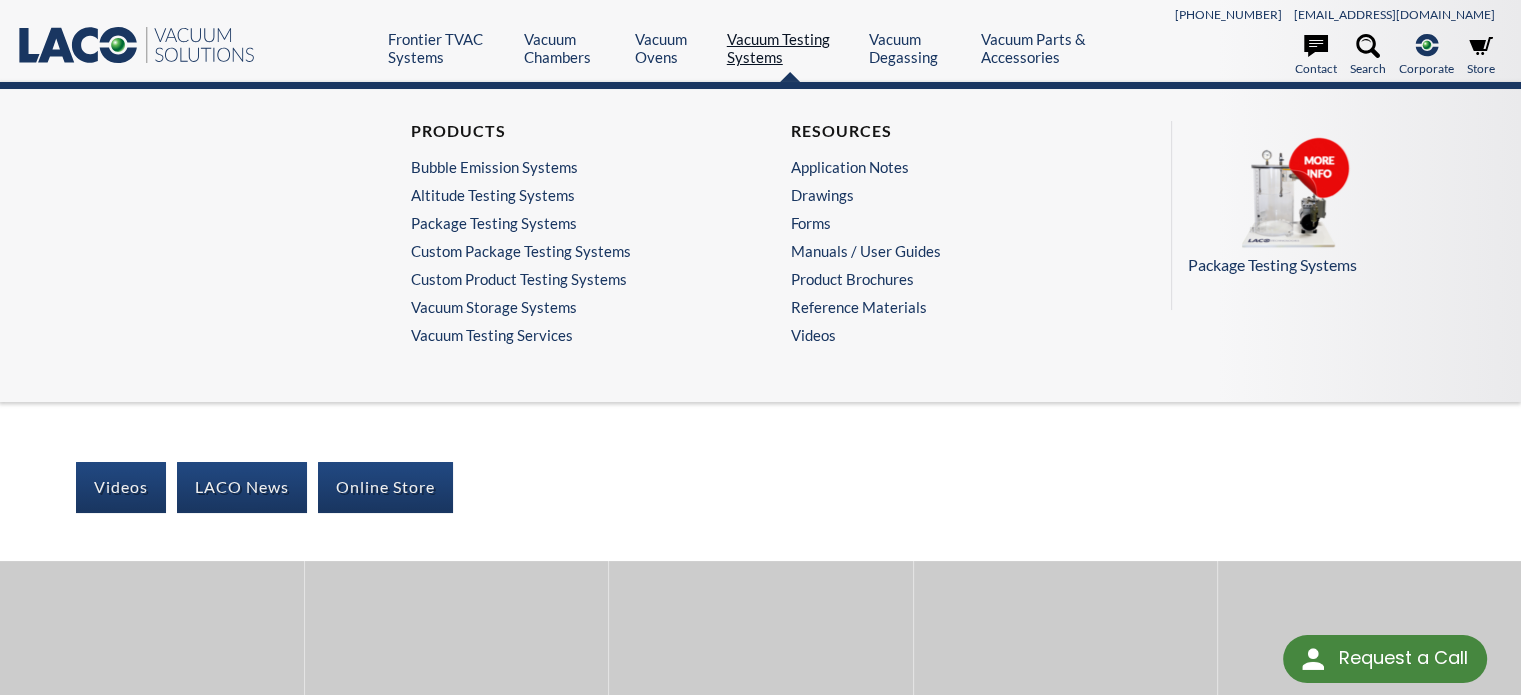 click on "Vacuum Testing Systems" at bounding box center (790, 48) 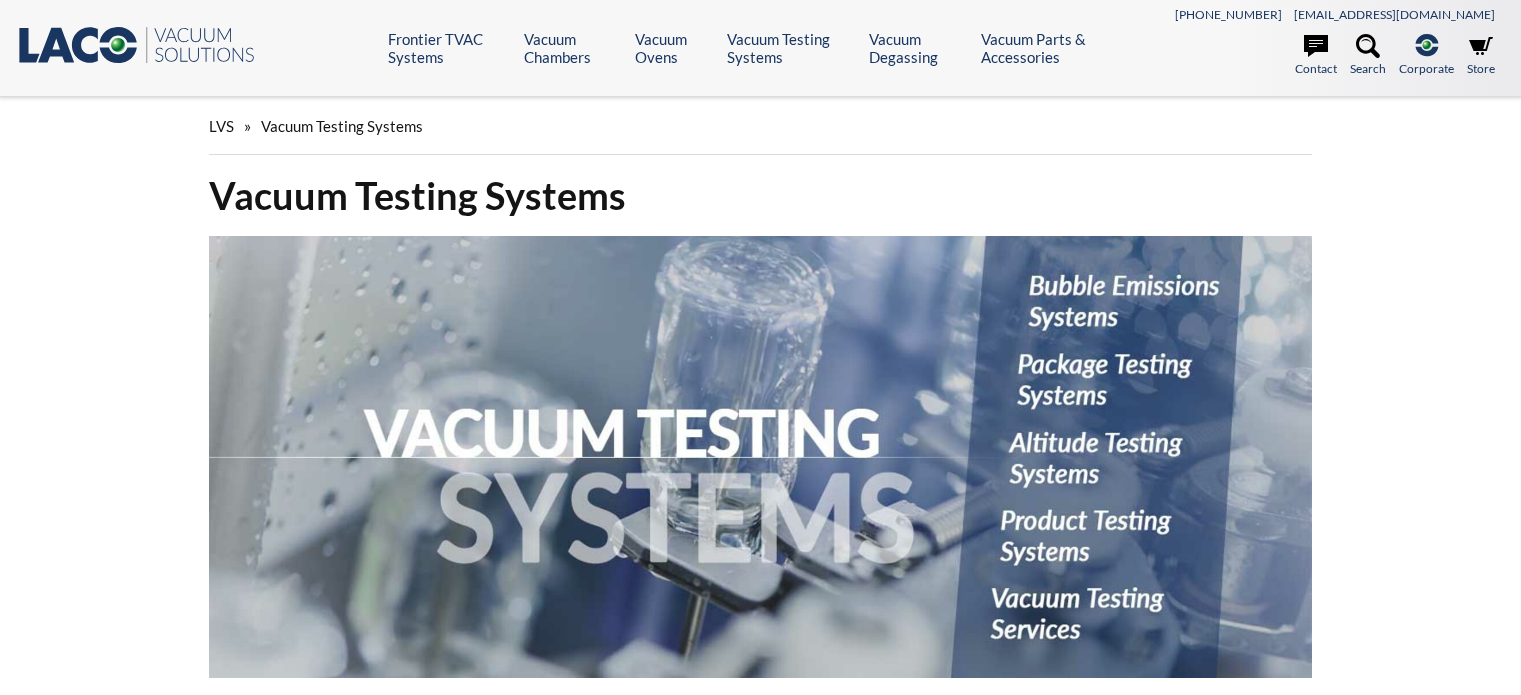 scroll, scrollTop: 0, scrollLeft: 0, axis: both 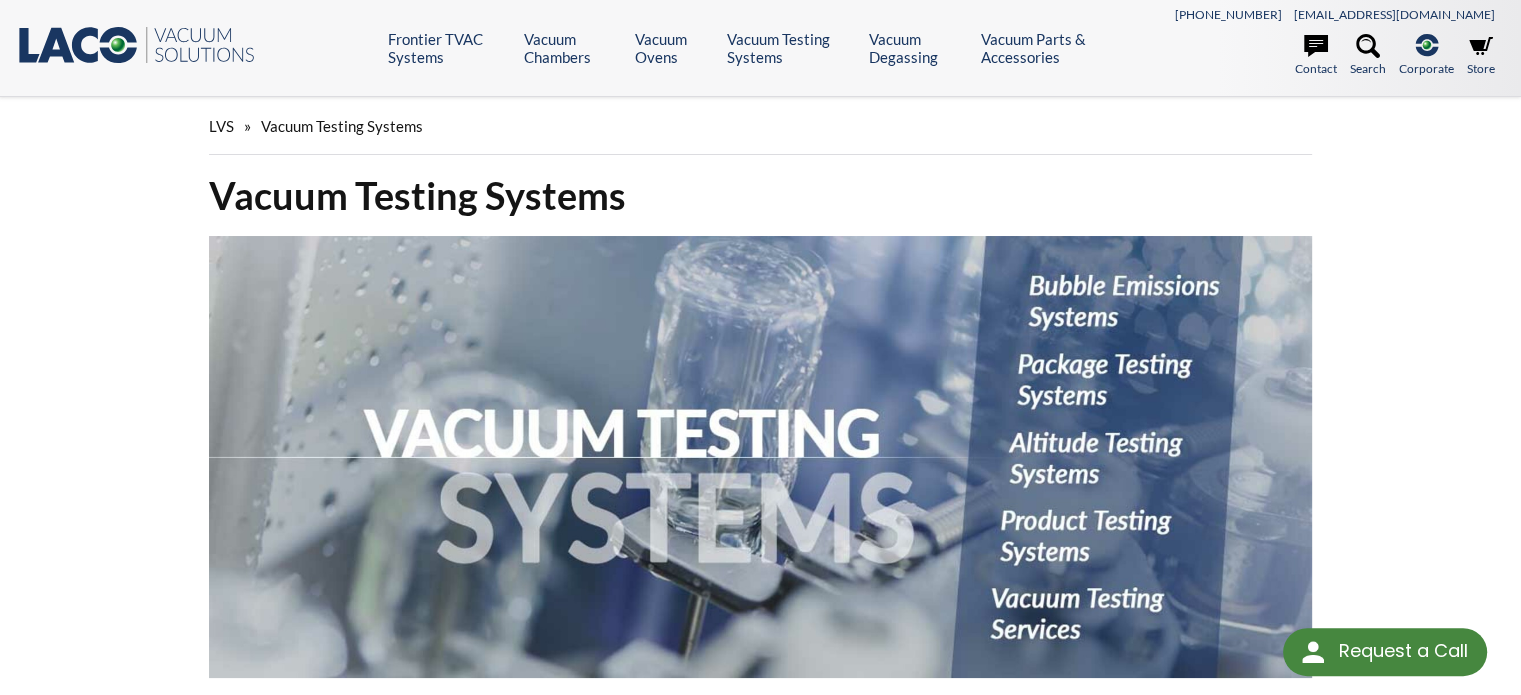 select 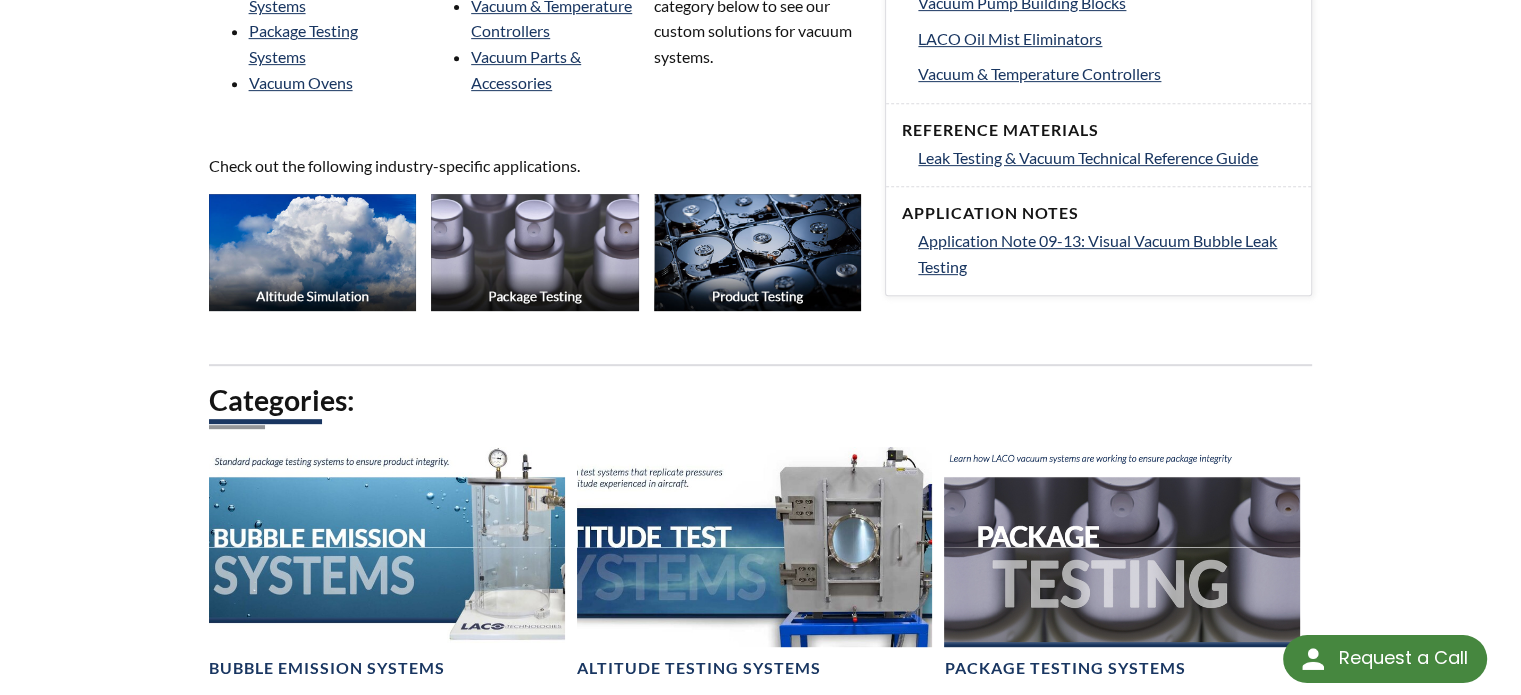scroll, scrollTop: 700, scrollLeft: 0, axis: vertical 